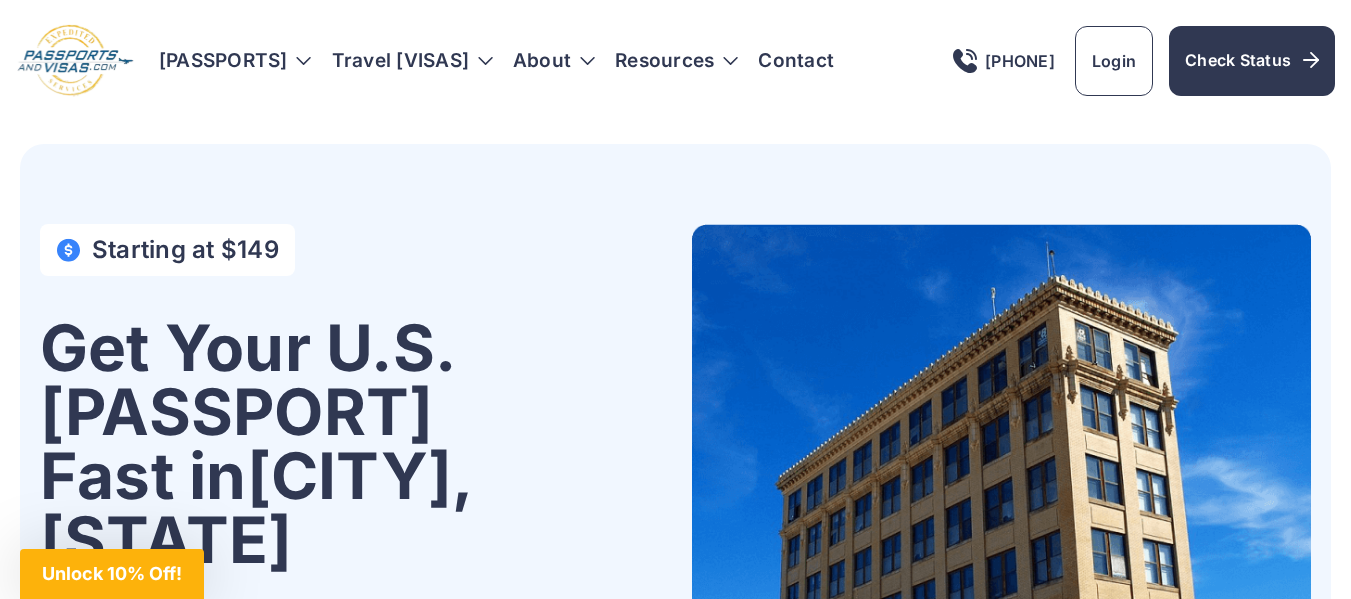scroll, scrollTop: 0, scrollLeft: 0, axis: both 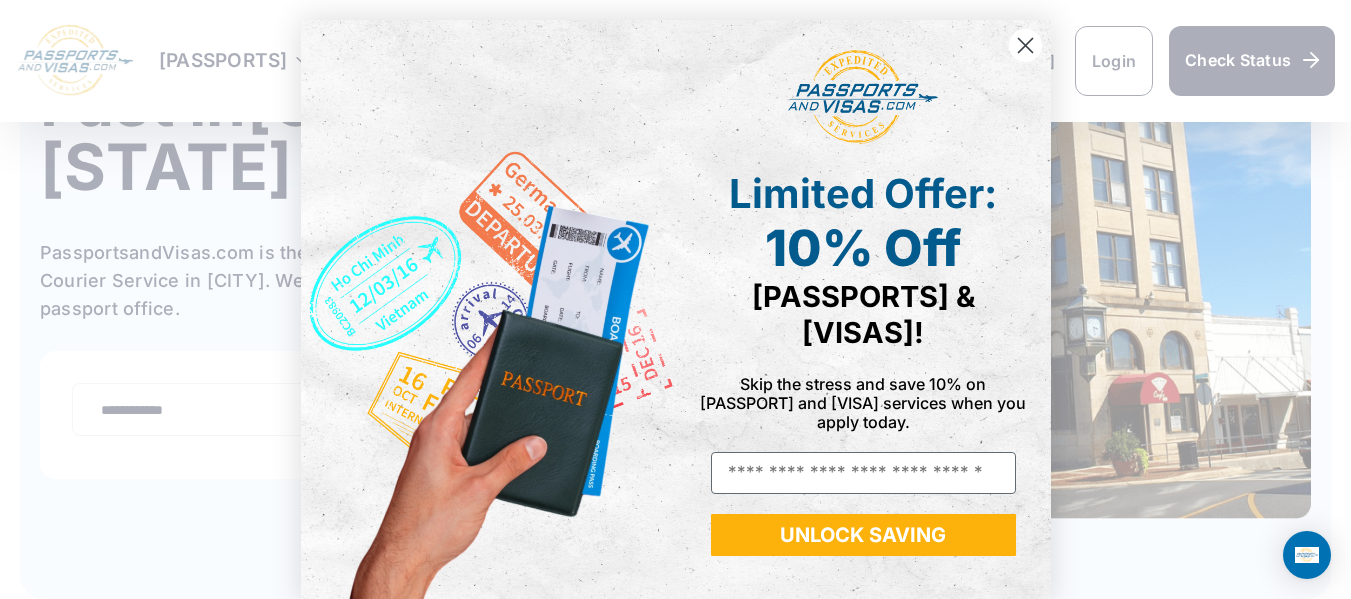 click at bounding box center [1025, 46] 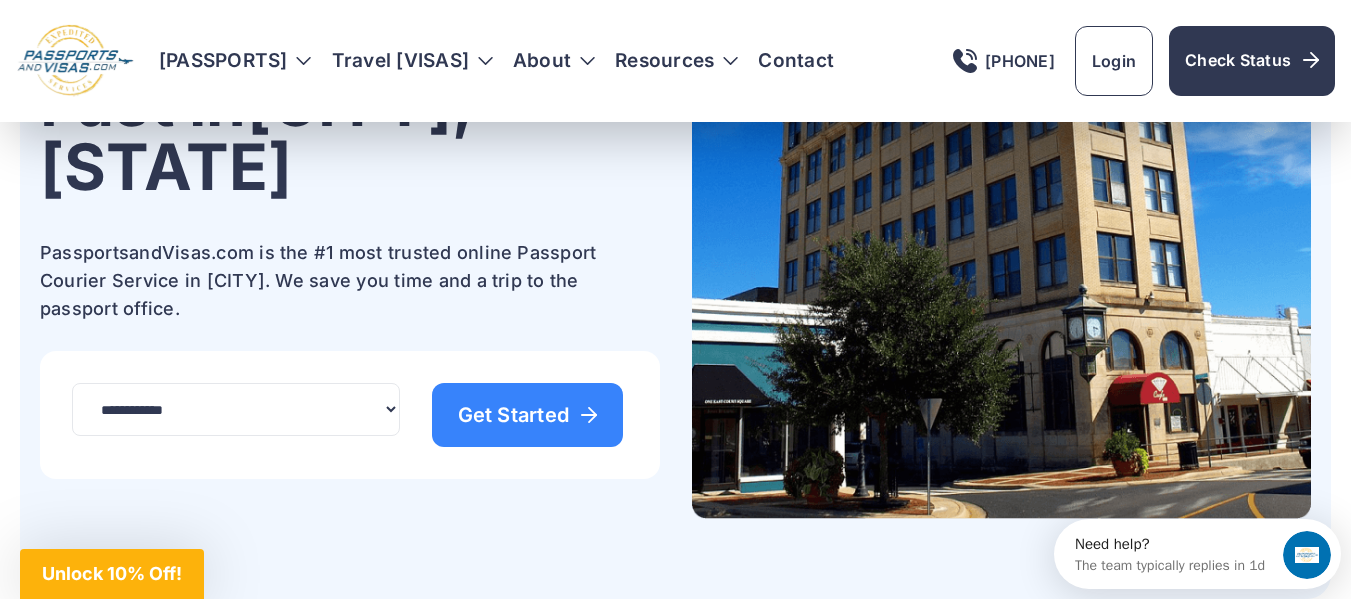 scroll, scrollTop: 0, scrollLeft: 0, axis: both 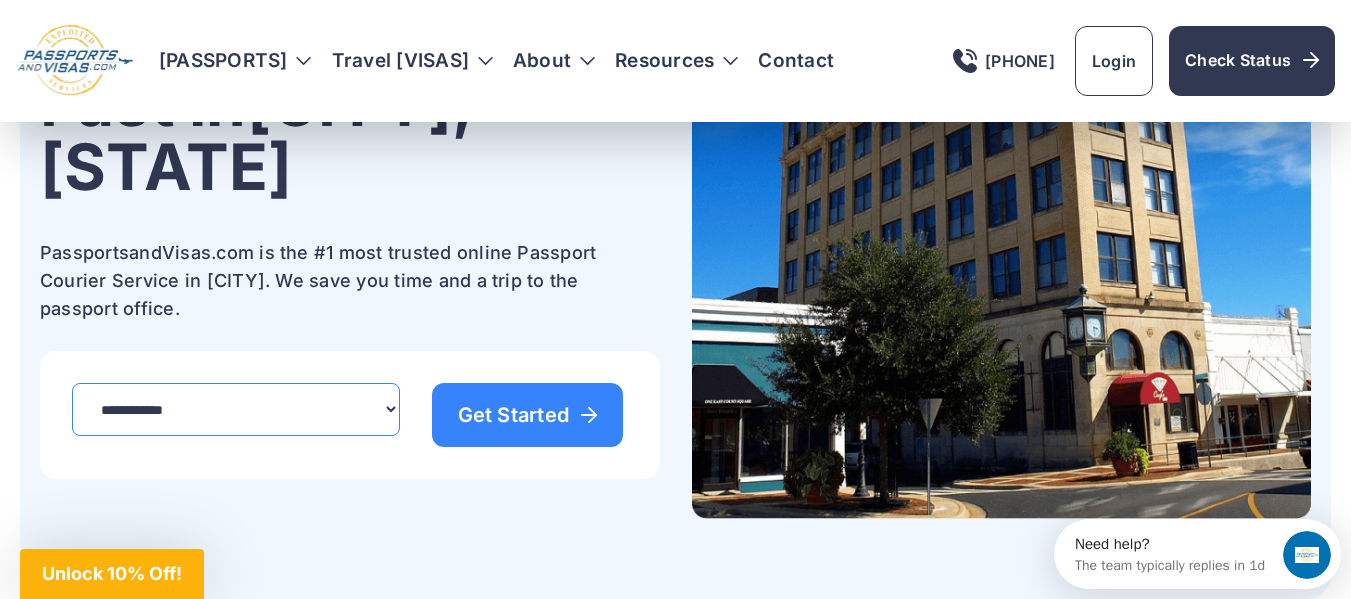 click on "**********" at bounding box center [236, 409] 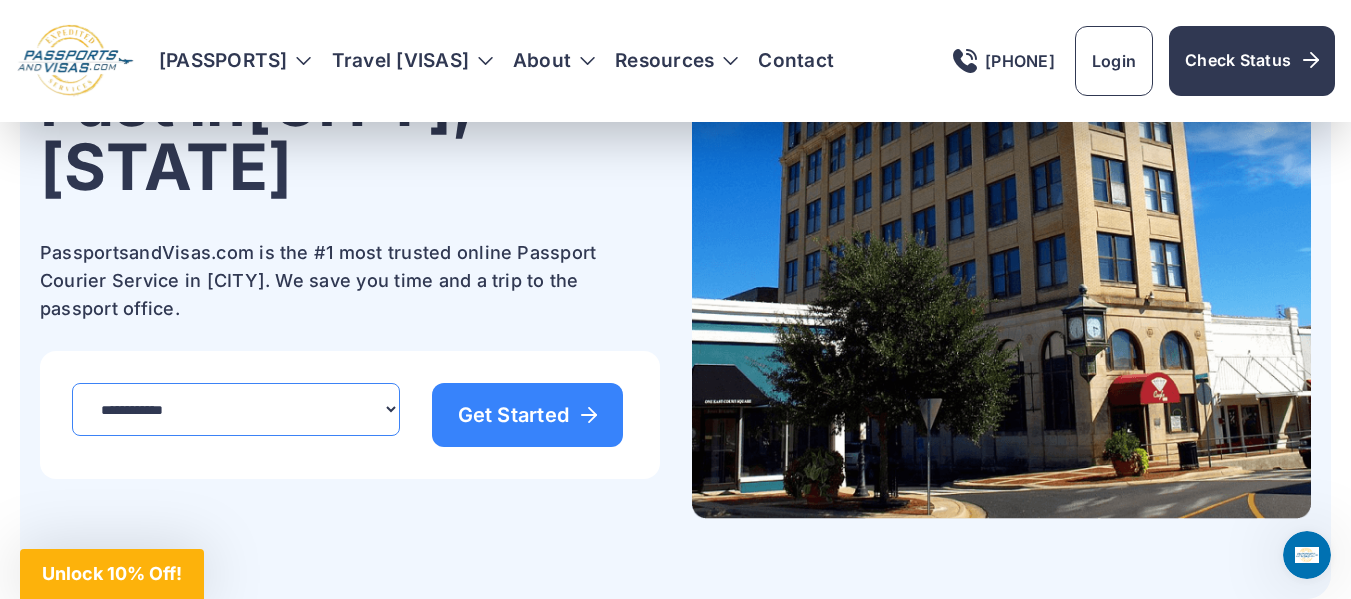 select on "*****" 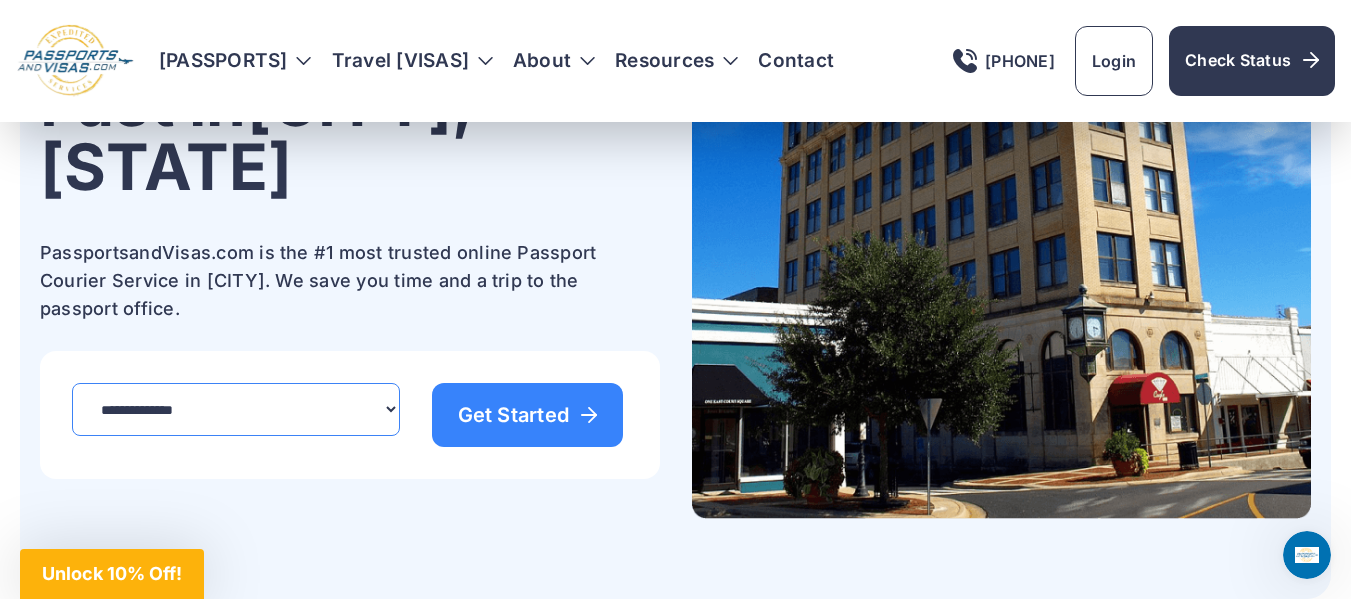click on "**********" at bounding box center (236, 409) 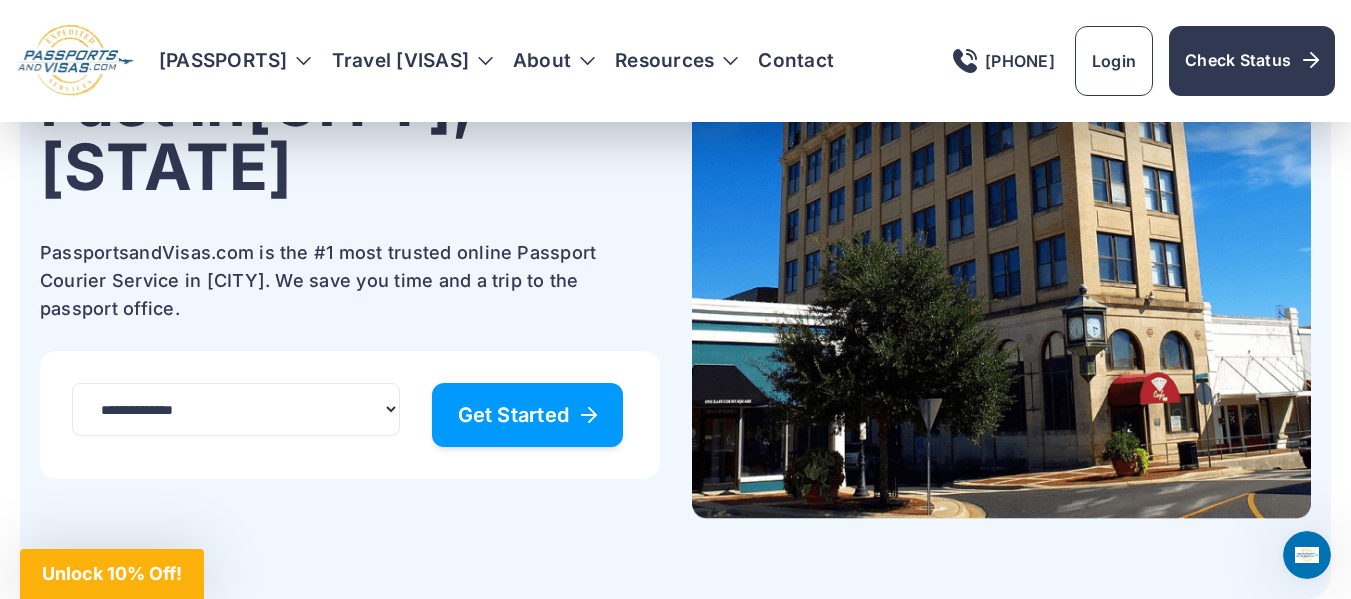 click on "Get Started" at bounding box center (528, 415) 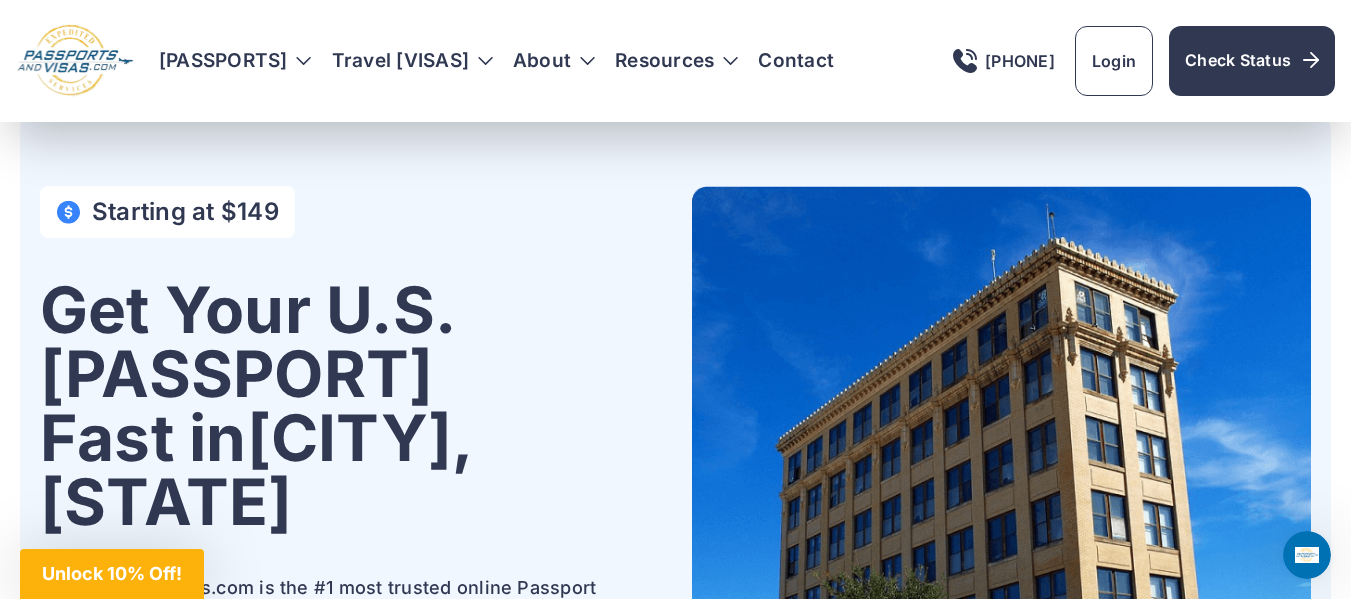 scroll, scrollTop: 0, scrollLeft: 0, axis: both 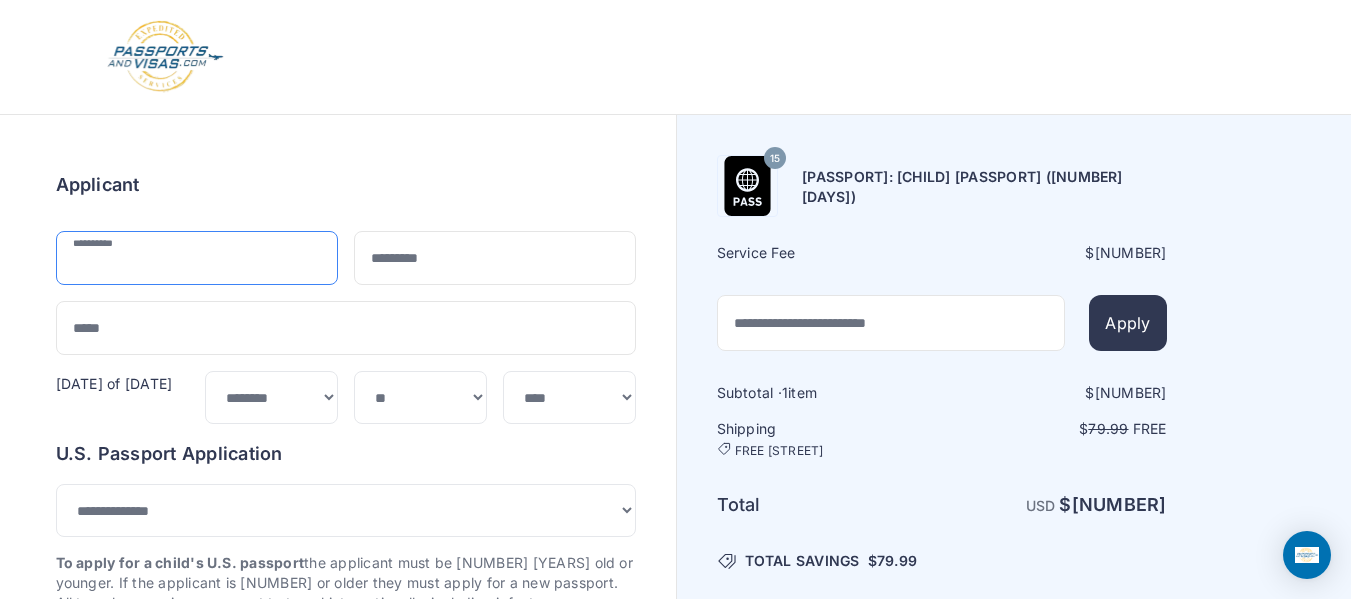 click at bounding box center [197, 258] 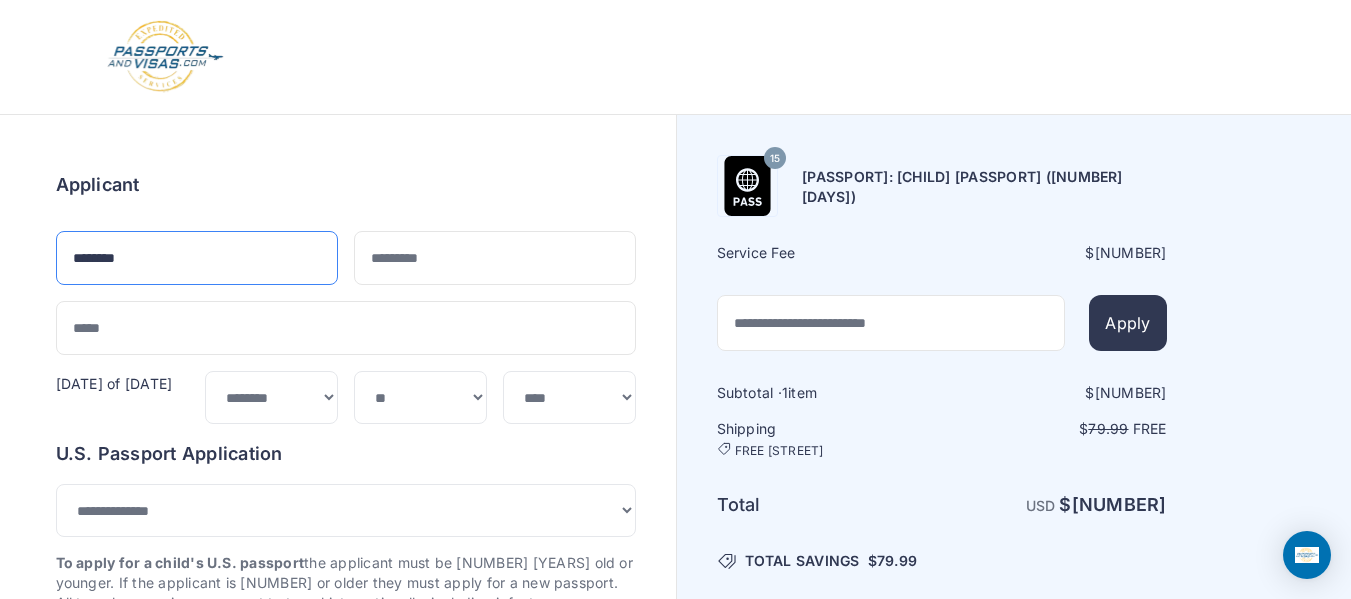 type on "********" 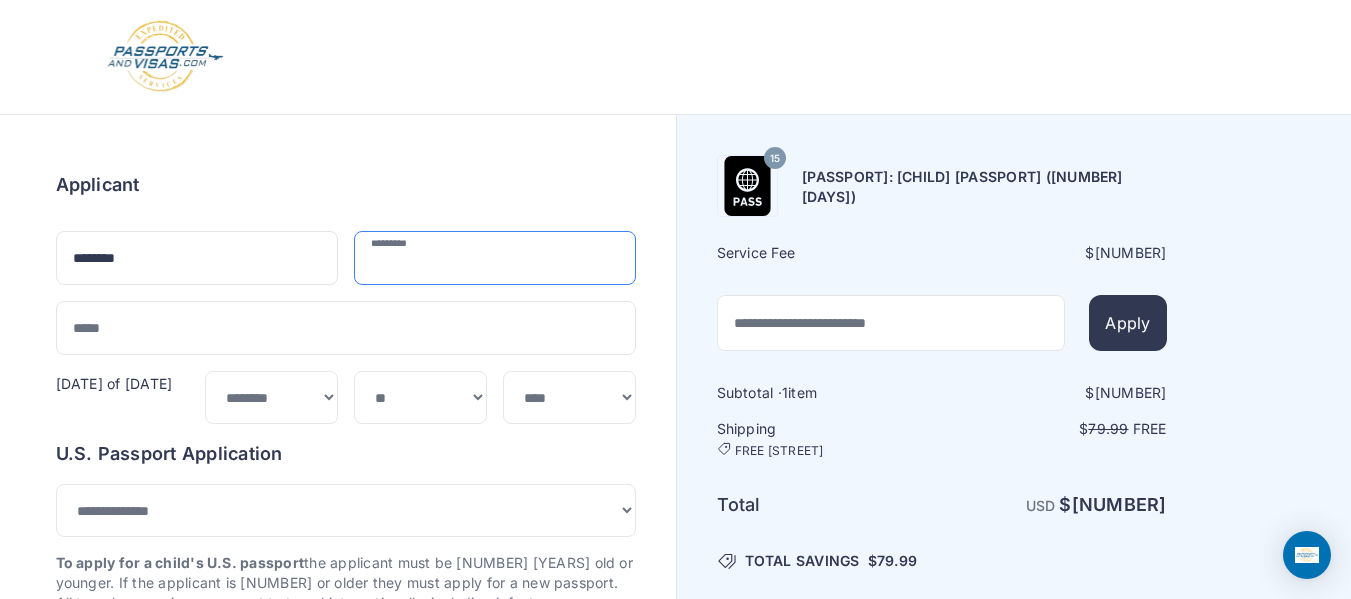 click at bounding box center (495, 258) 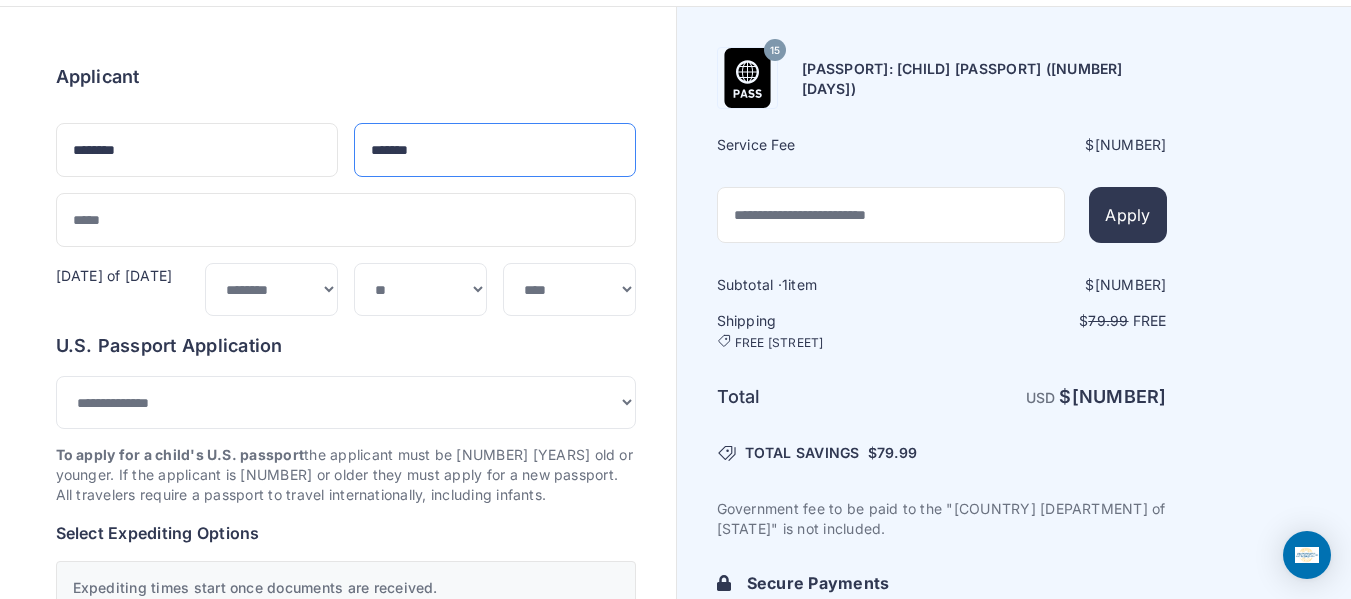 scroll, scrollTop: 112, scrollLeft: 0, axis: vertical 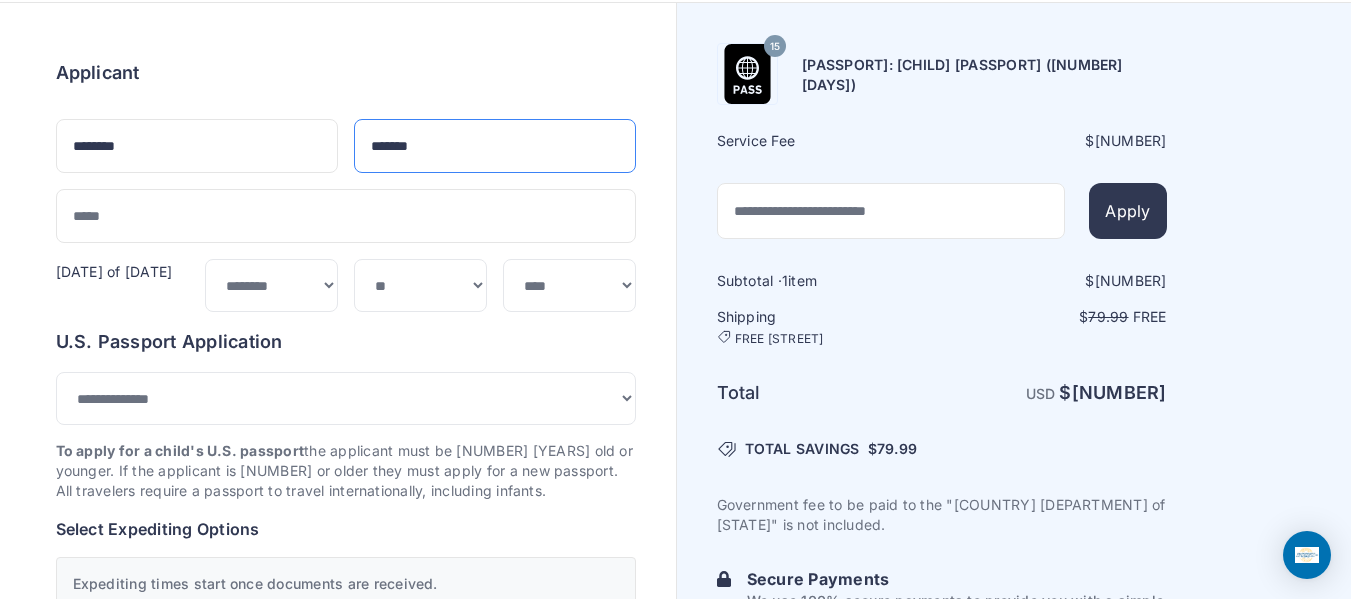 type on "*******" 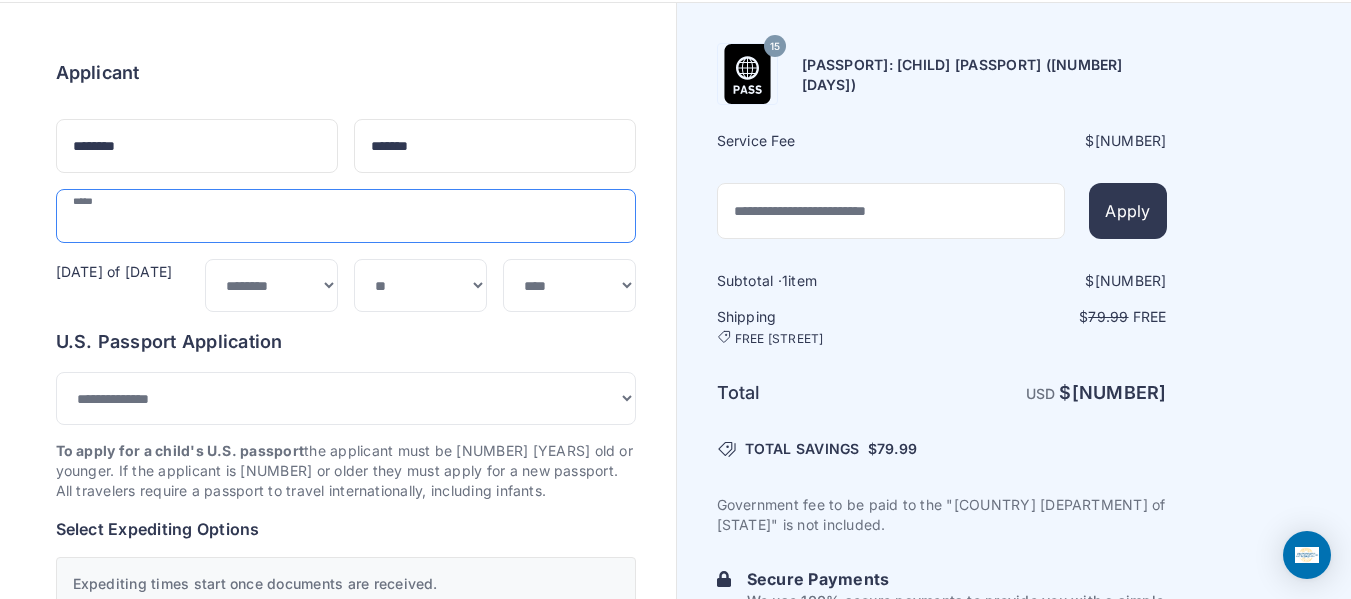 click at bounding box center (346, 216) 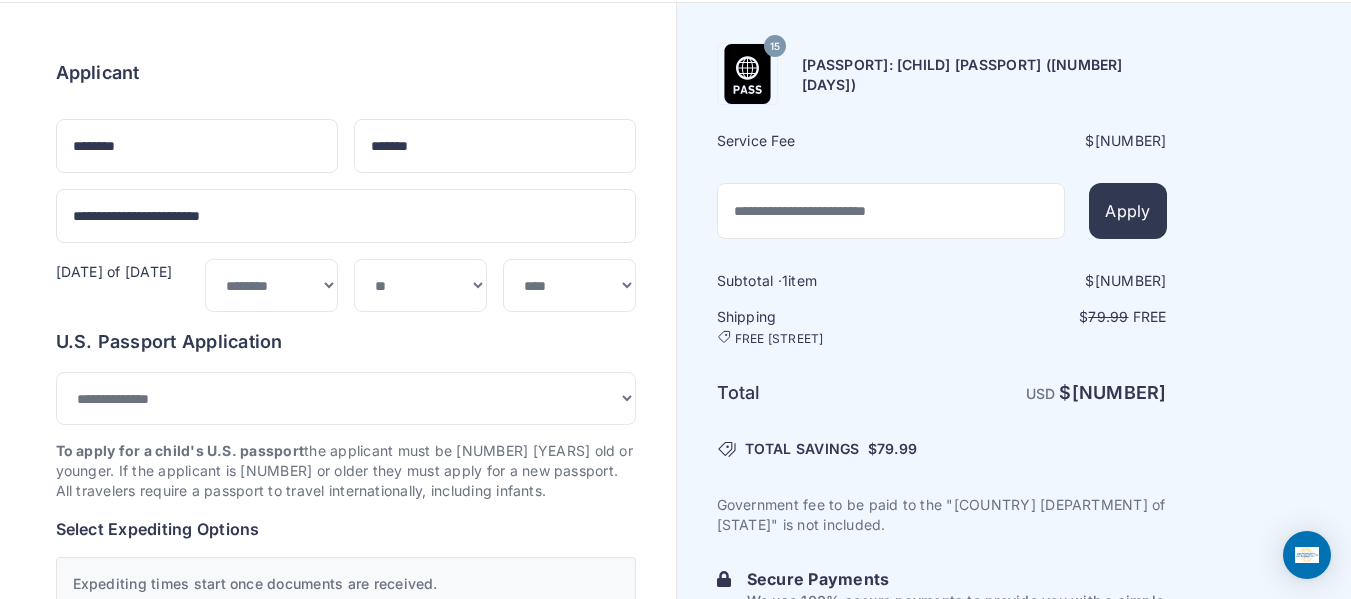 type on "****" 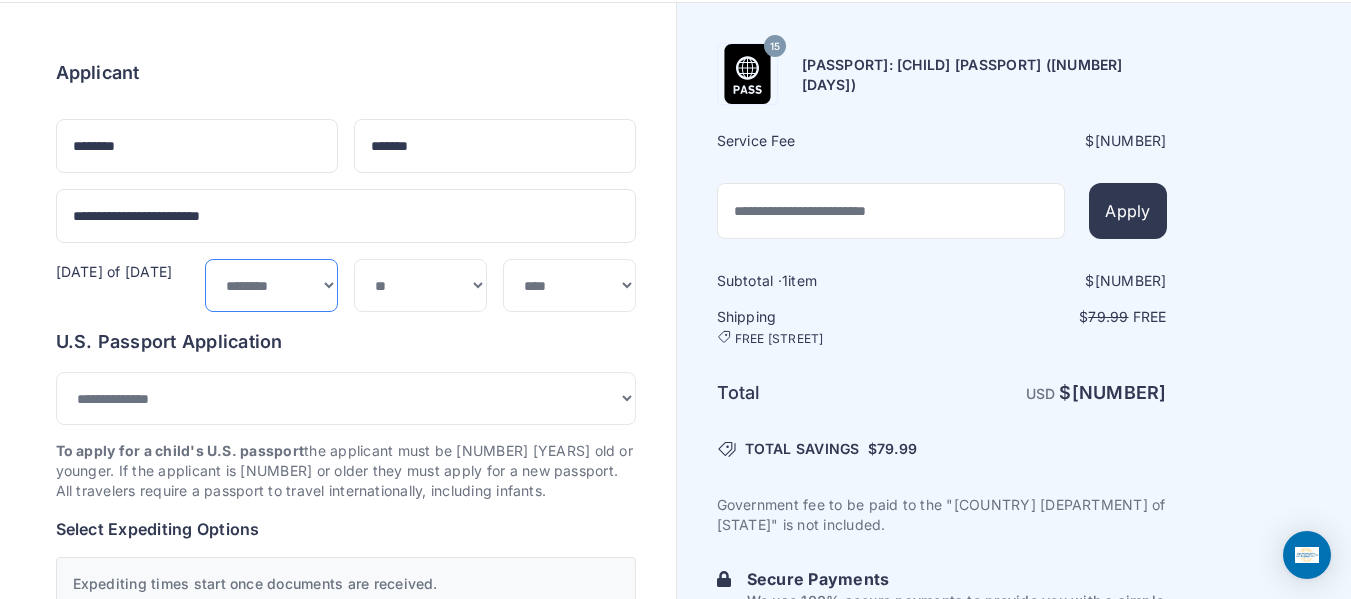 click on "*****
*******
********
*****
*****
***
****
****
******
*********
*******
********
********" at bounding box center [271, 285] 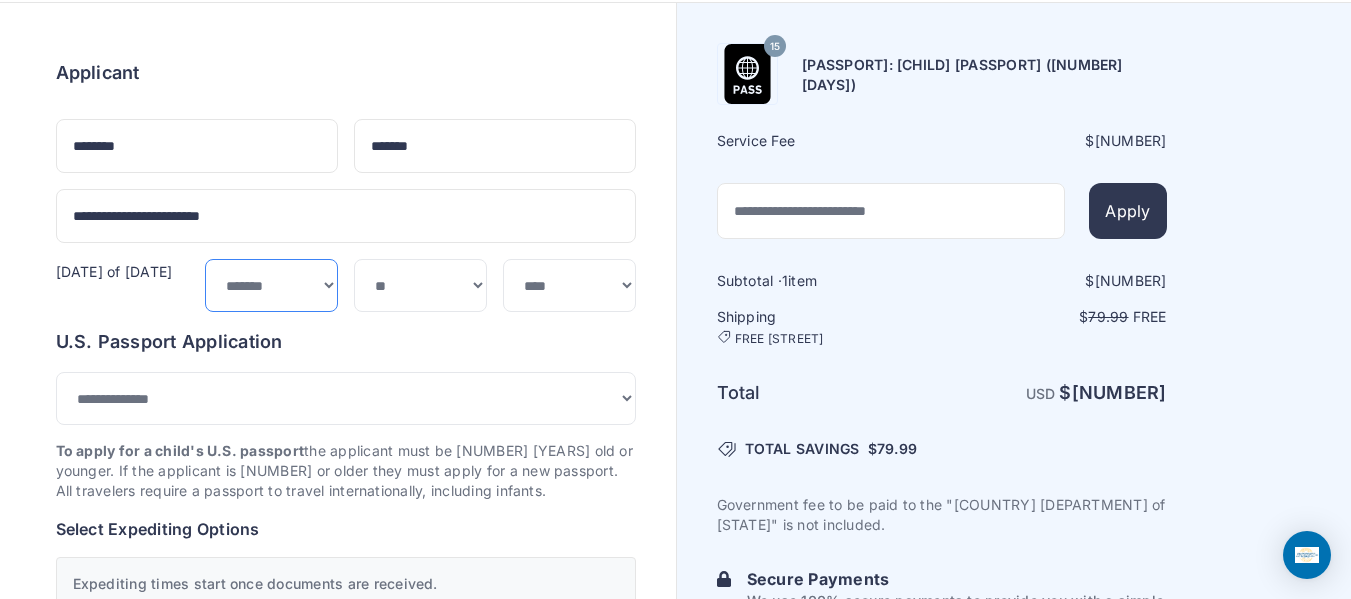 click on "*****
*******
********
*****
*****
***
****
****
******
*********
*******
********
********" at bounding box center (271, 285) 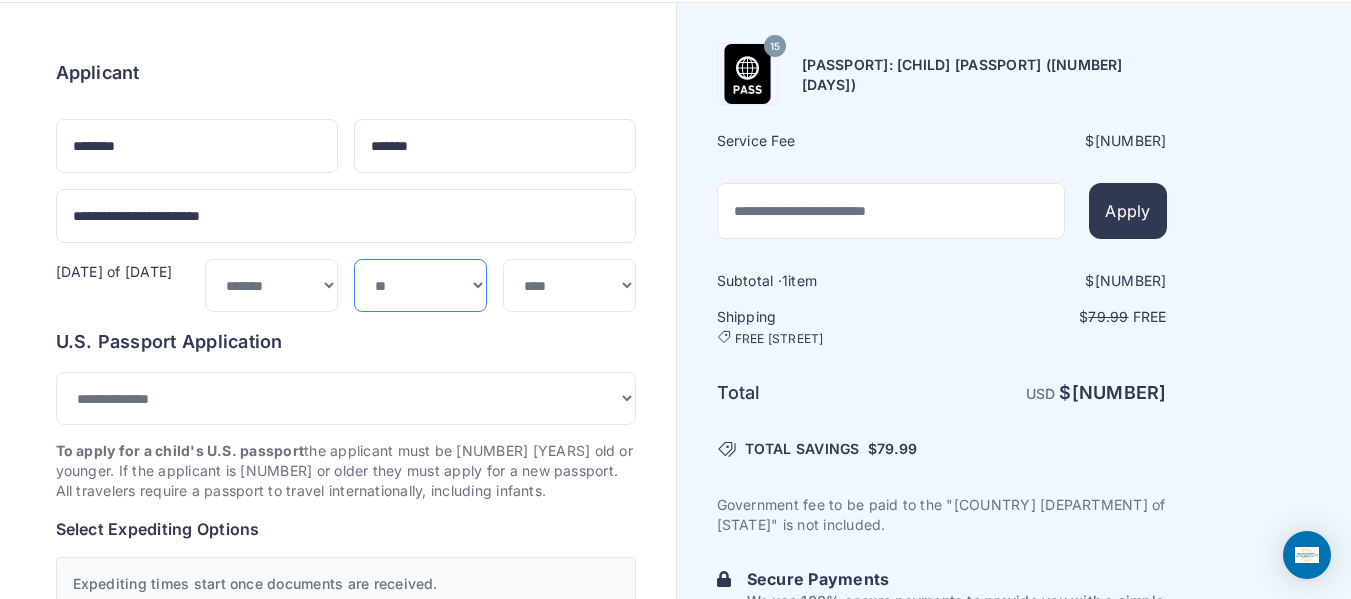 click on "***
*
*
*
*
*
*
*
*
*
**
**
**
**
** ** ** ** ** **" at bounding box center [420, 285] 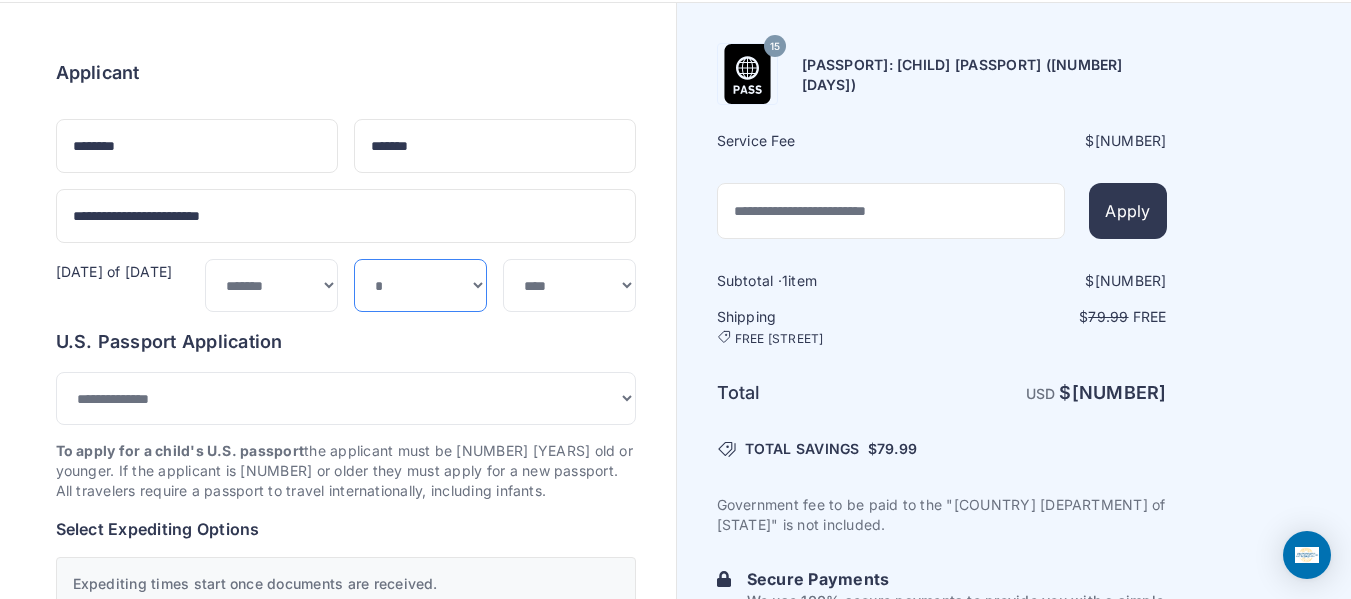 click on "***
*
*
*
*
*
*
*
*
*
**
**
**
**
** ** ** ** ** **" at bounding box center [420, 285] 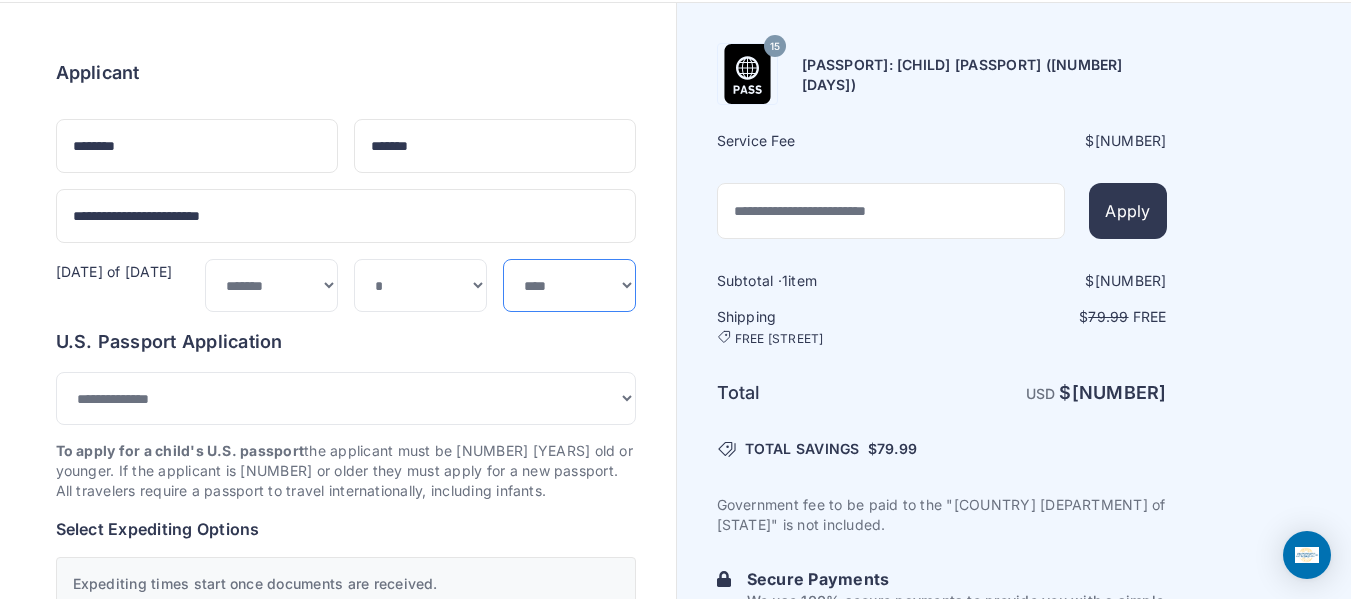click on "****
****
****
****
****
****
****
****
****
****
****
****
****
**** **** **** **** **** **** **** **** **** **** ****" at bounding box center [569, 285] 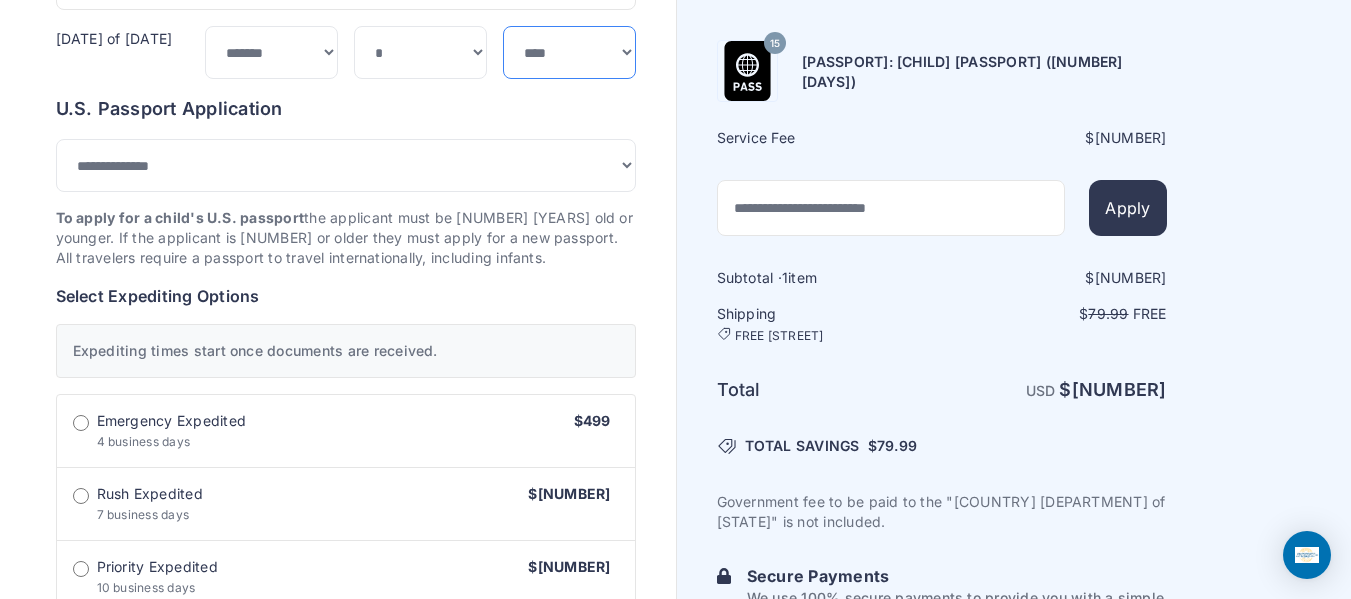 scroll, scrollTop: 348, scrollLeft: 0, axis: vertical 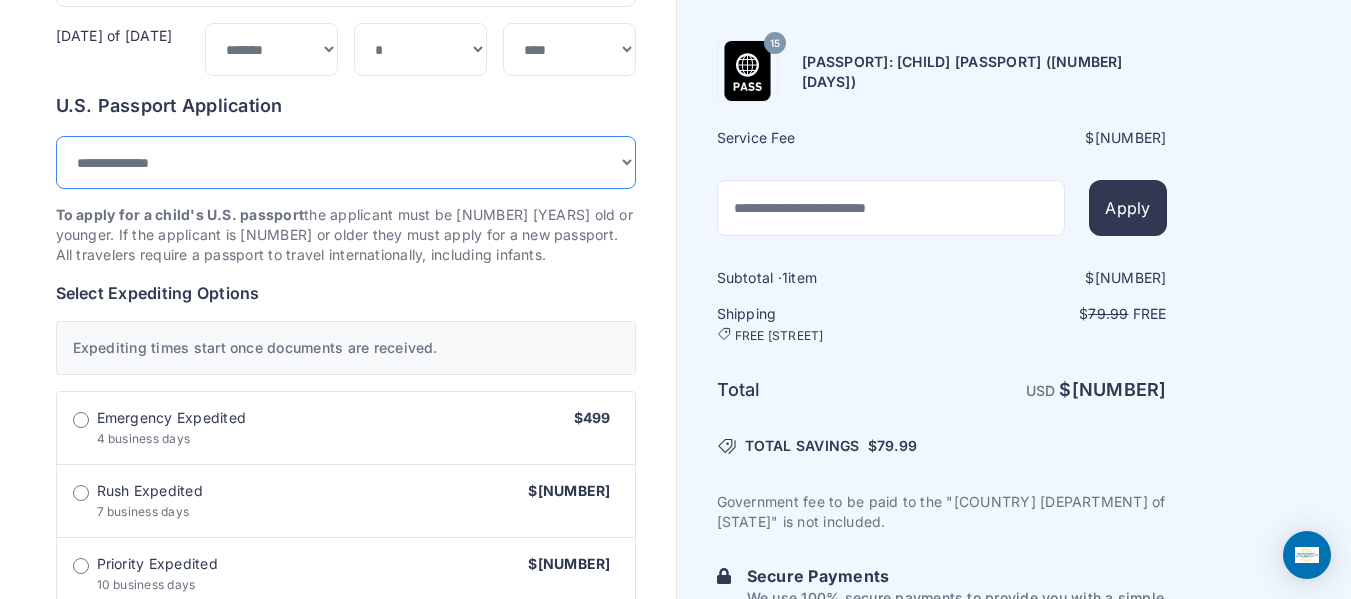 click on "**********" at bounding box center [346, 162] 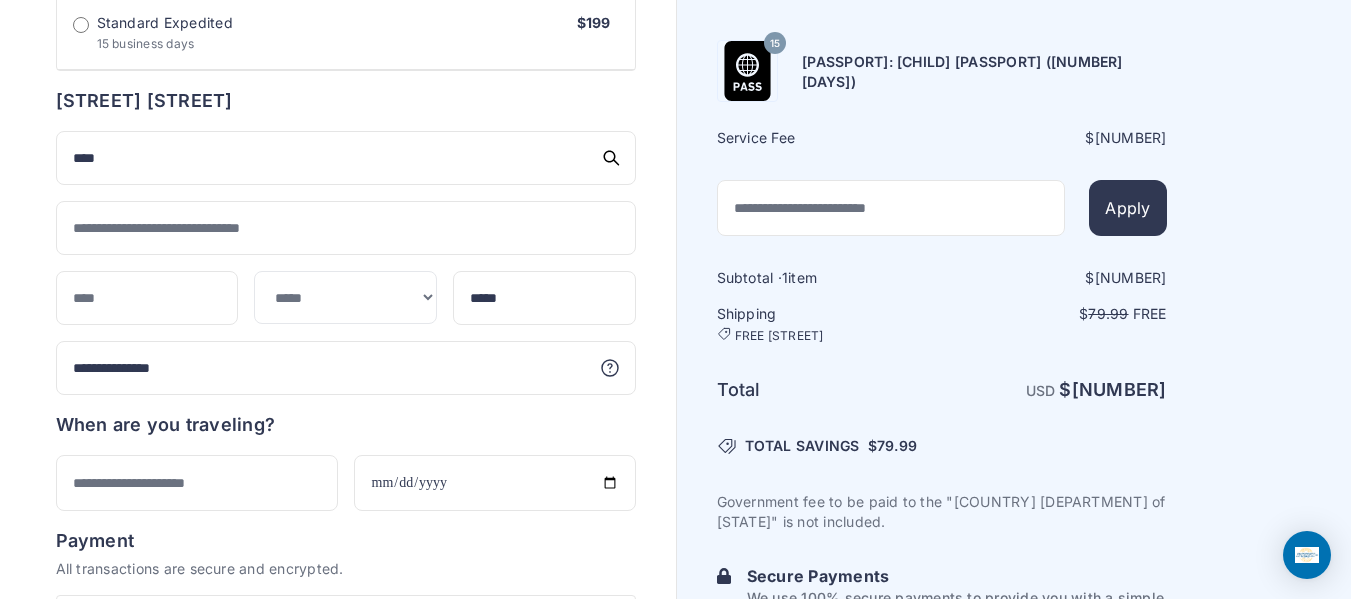 scroll, scrollTop: 938, scrollLeft: 0, axis: vertical 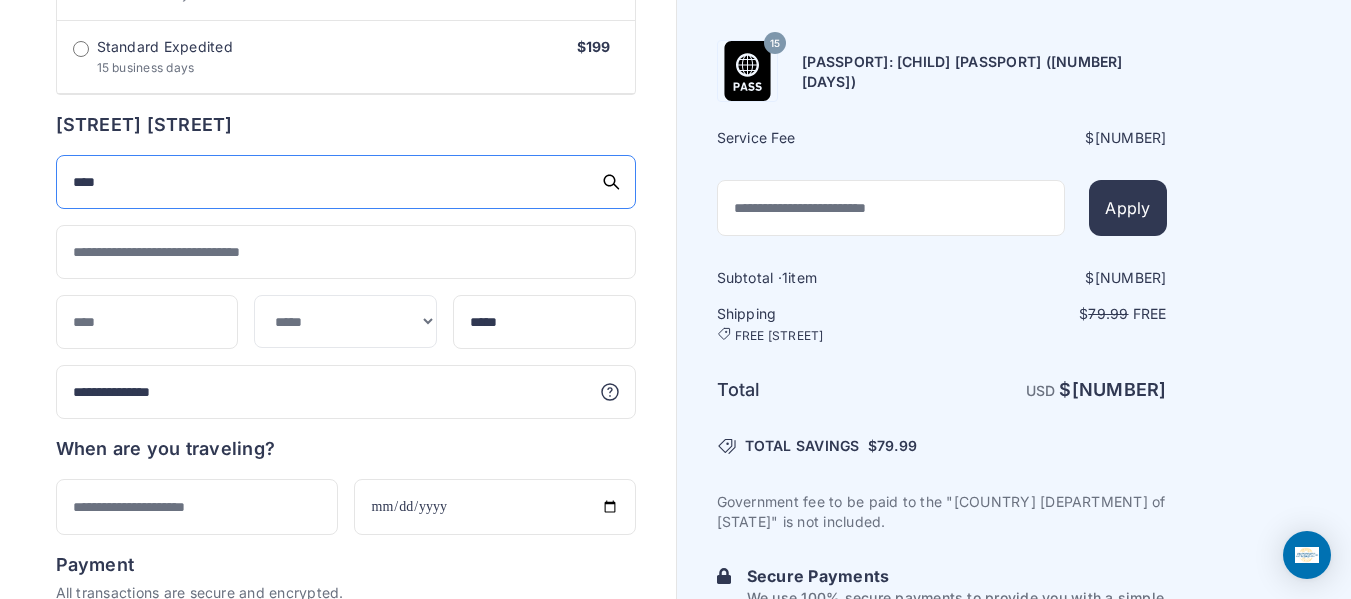 click on "****" at bounding box center (346, 182) 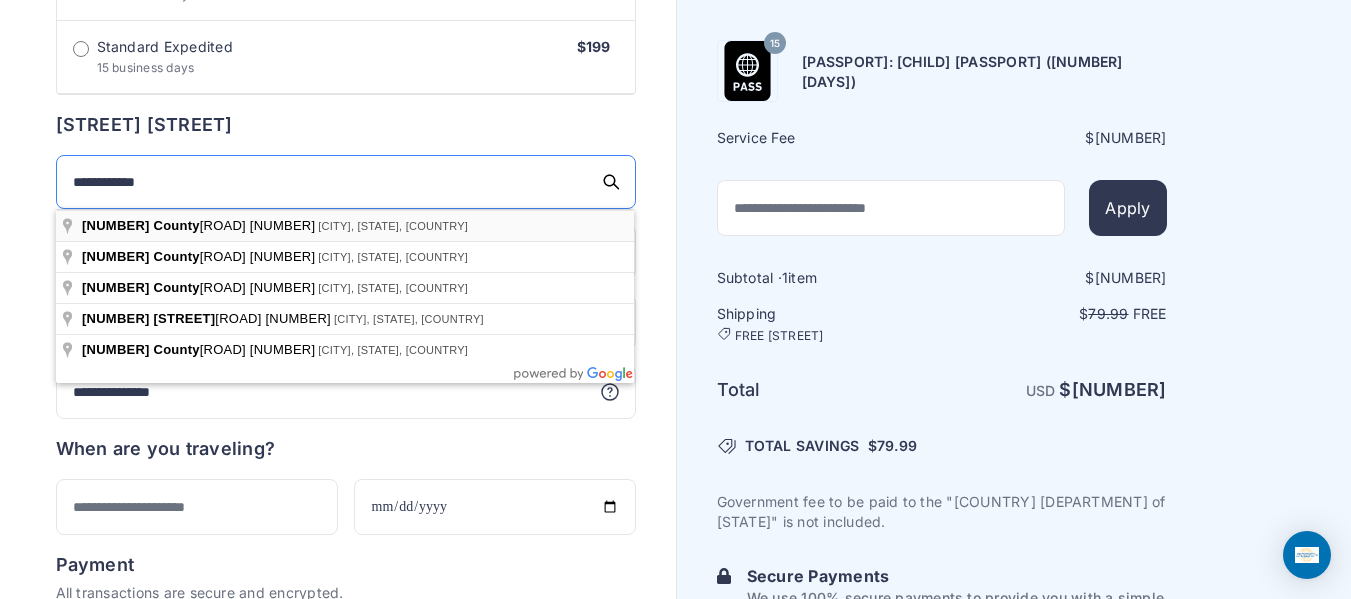 type on "**********" 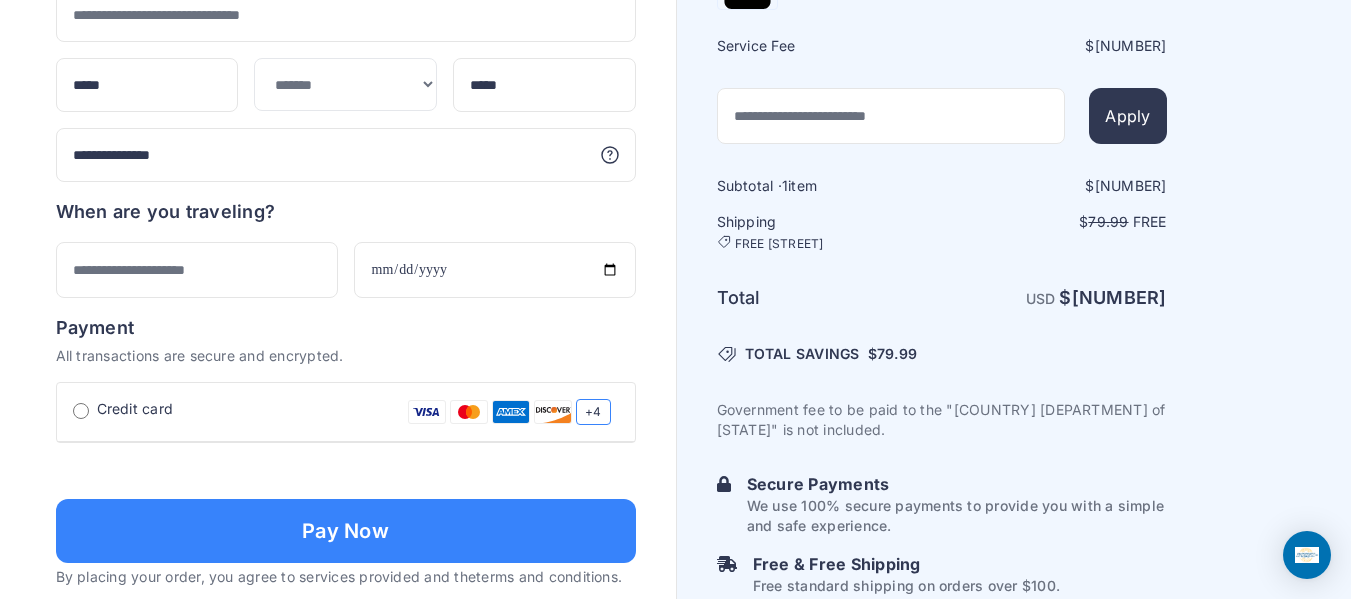 scroll, scrollTop: 1183, scrollLeft: 0, axis: vertical 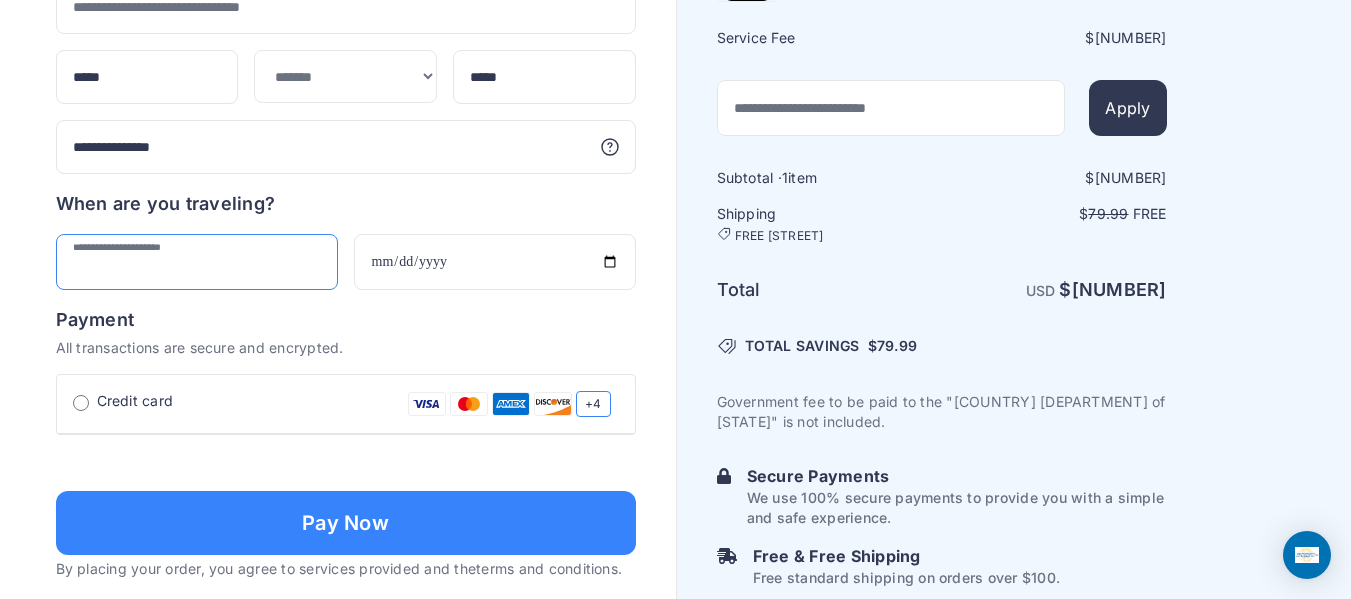 click at bounding box center (197, 262) 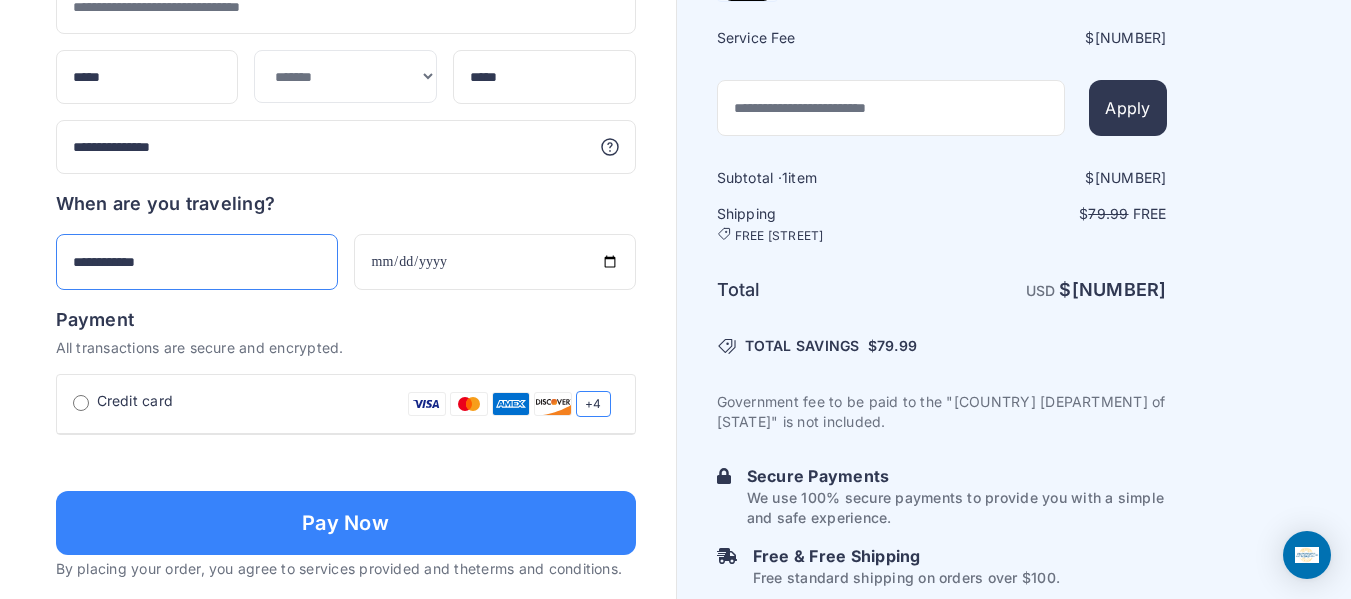 type on "**********" 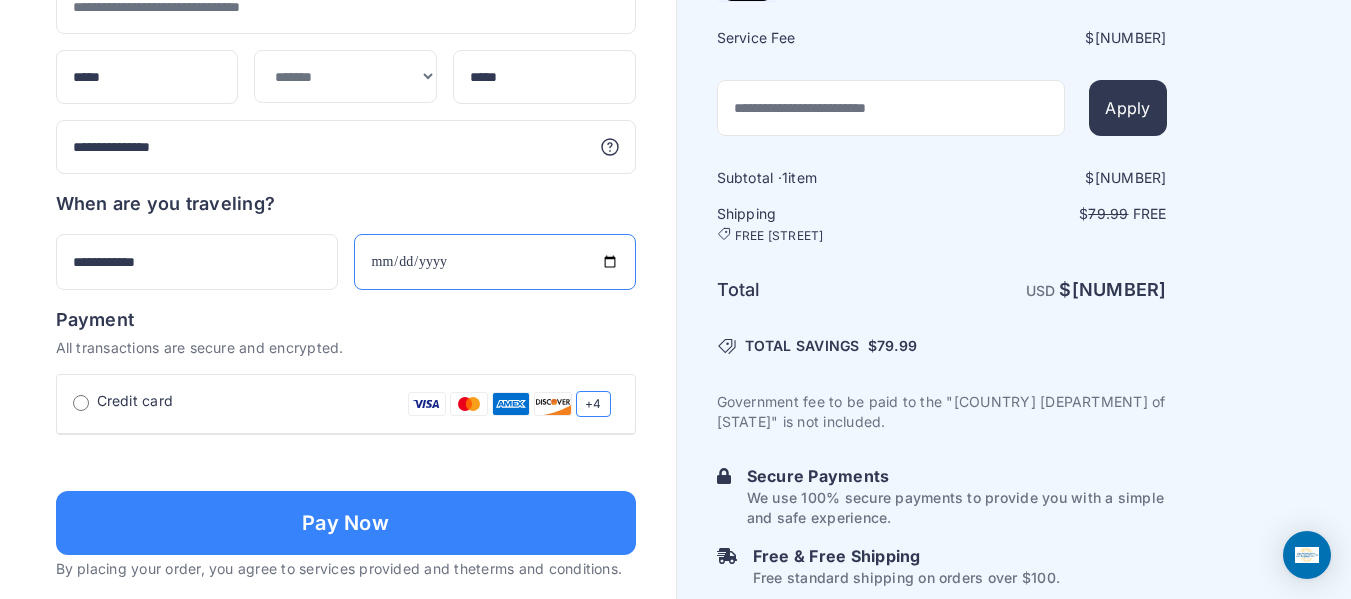 click at bounding box center (495, 262) 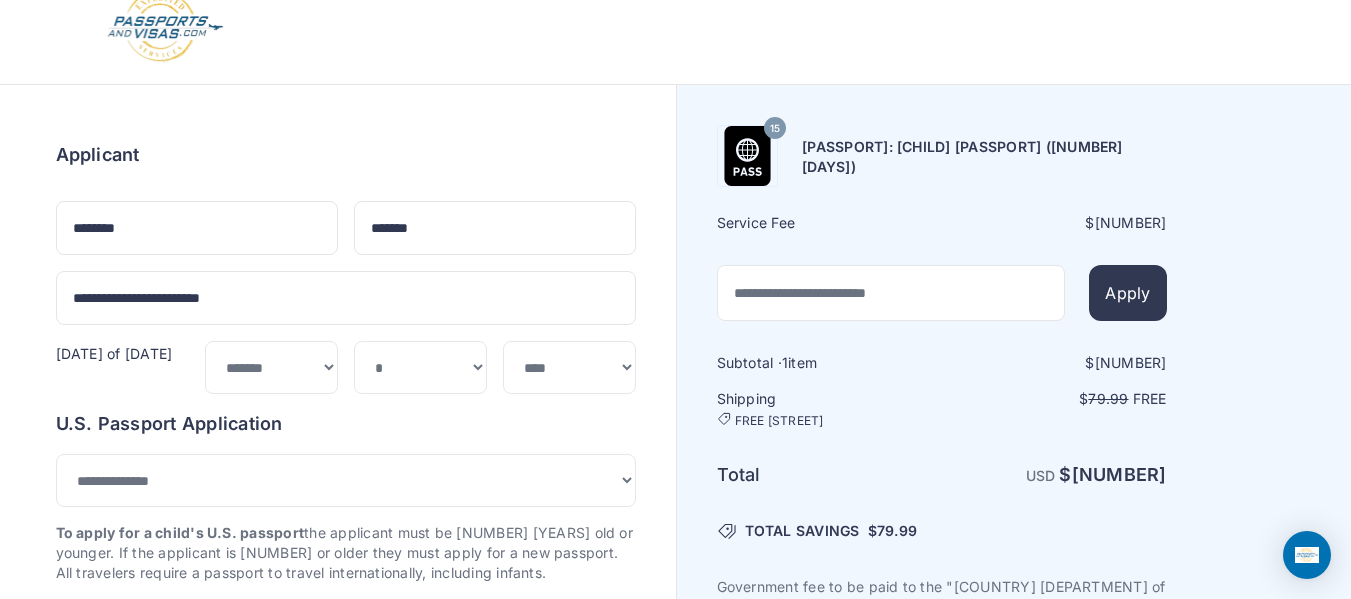 scroll, scrollTop: 0, scrollLeft: 0, axis: both 